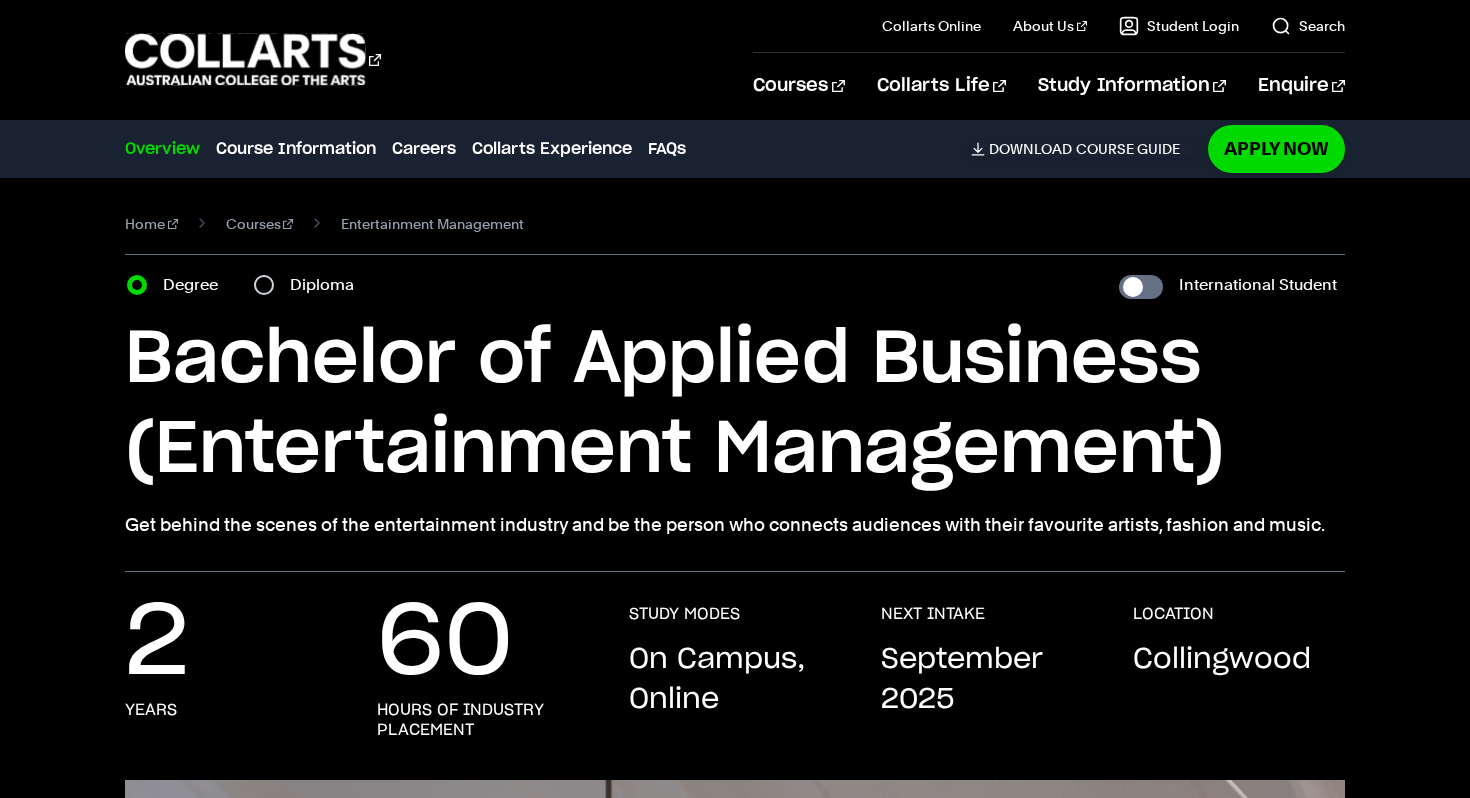 scroll, scrollTop: 0, scrollLeft: 0, axis: both 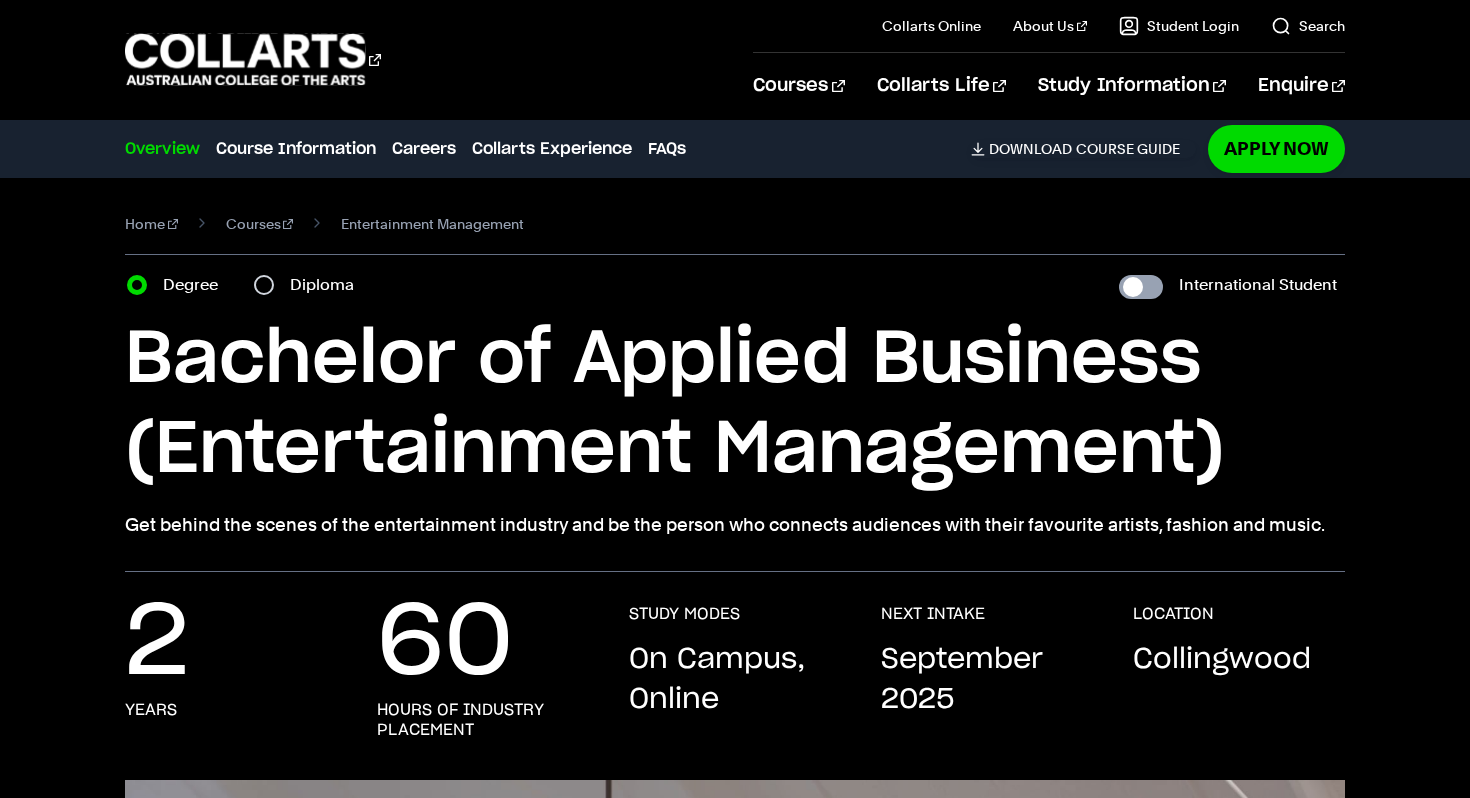 click on "International Student" at bounding box center (1141, 287) 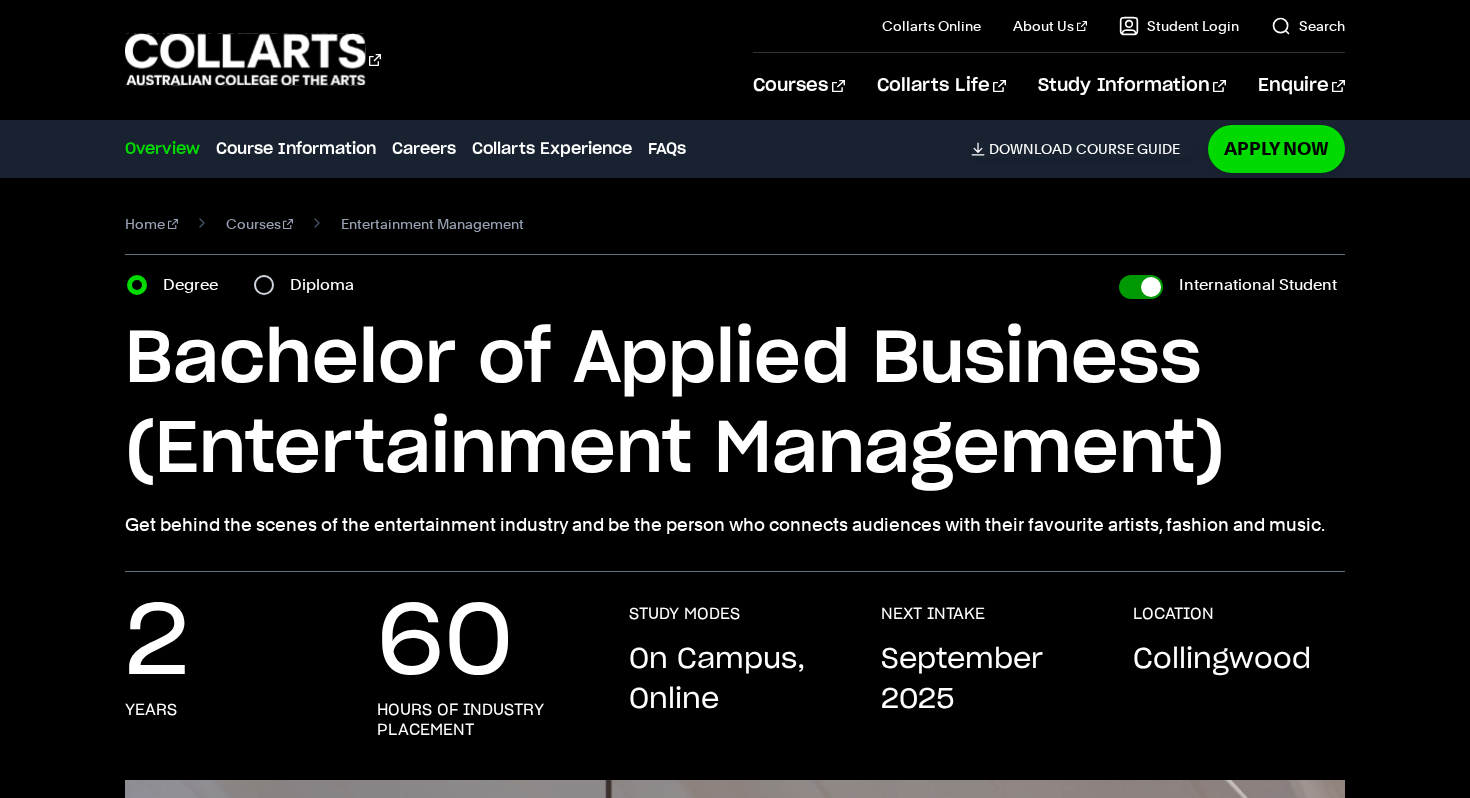 checkbox on "true" 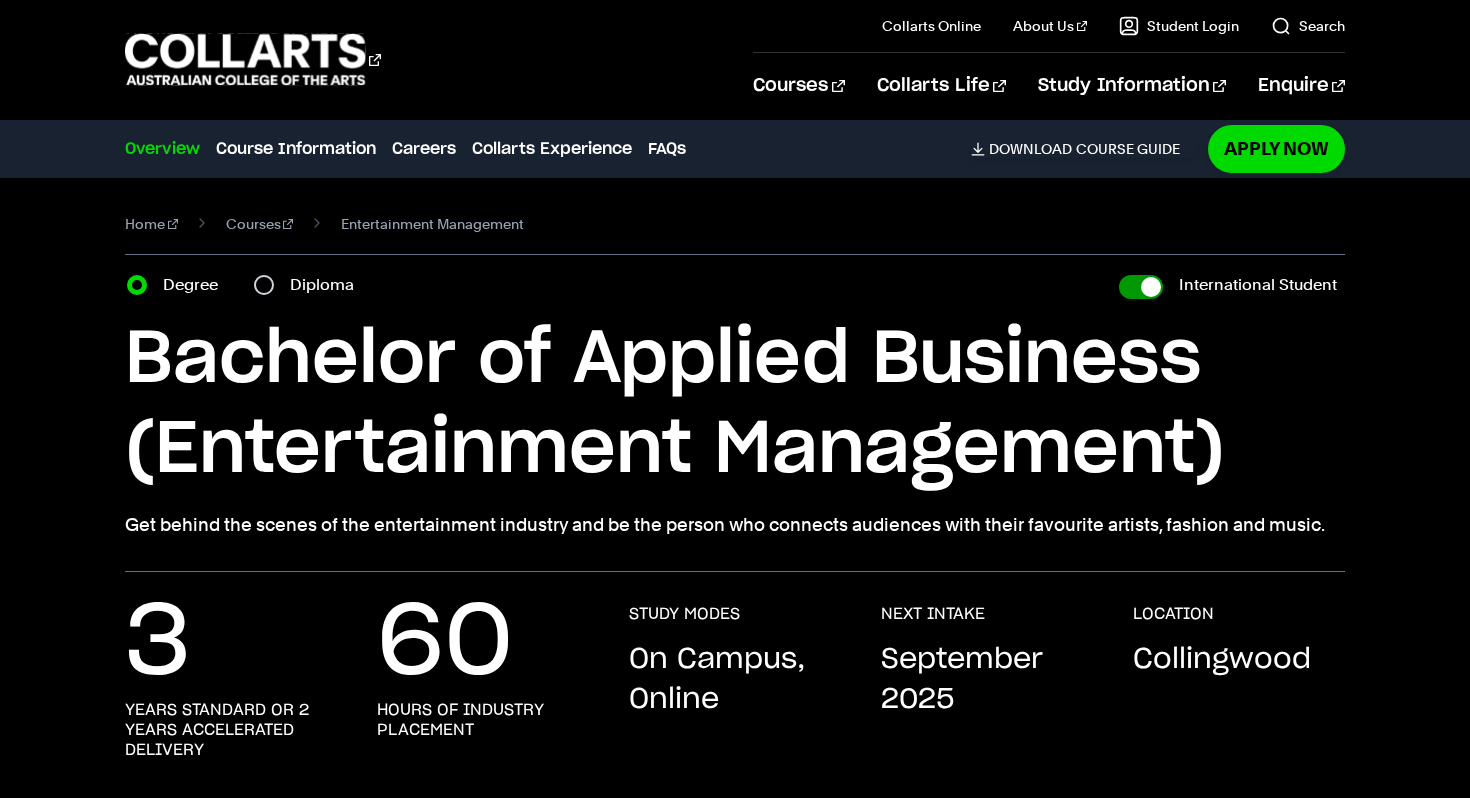 click on "International Student" at bounding box center [1141, 287] 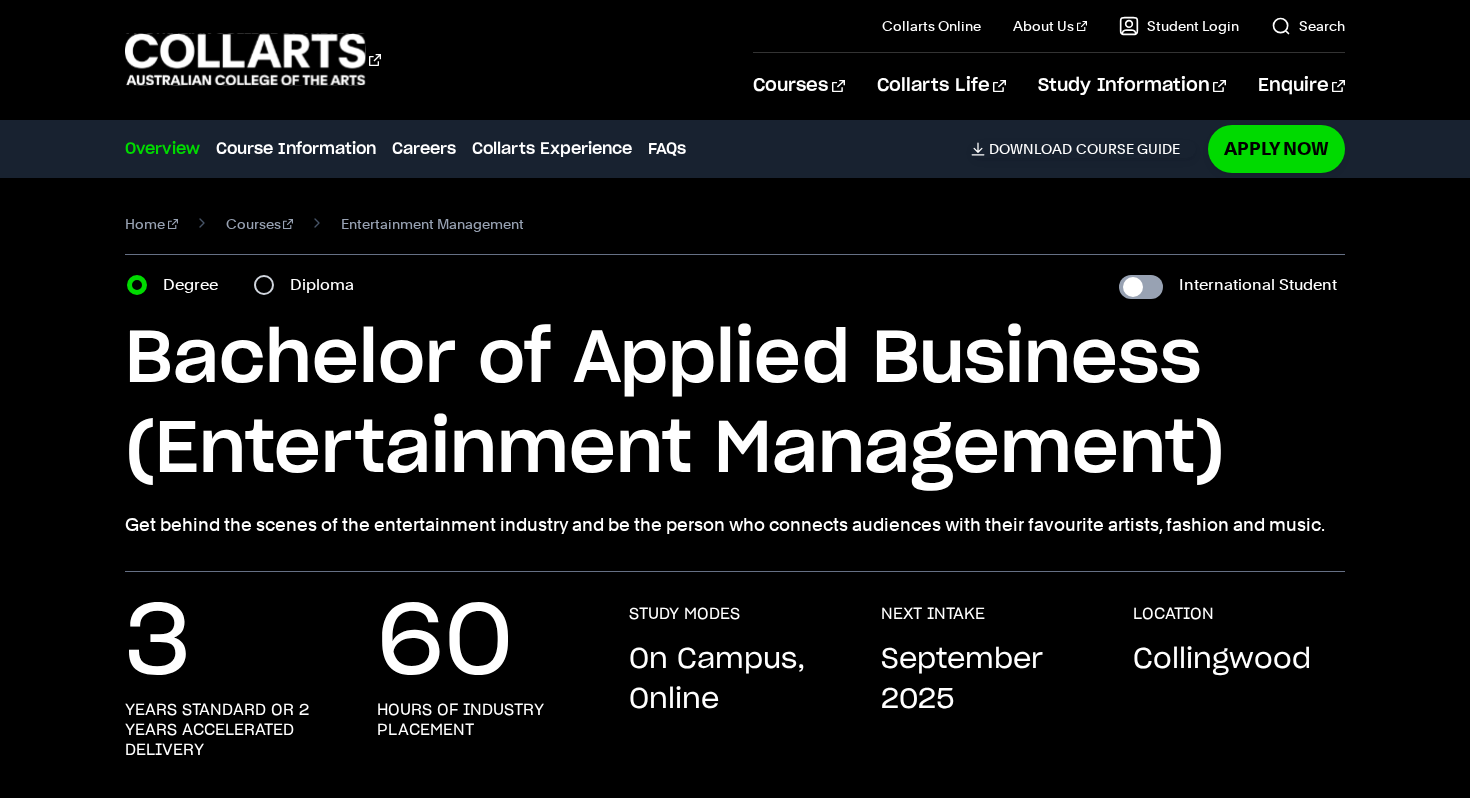 checkbox on "false" 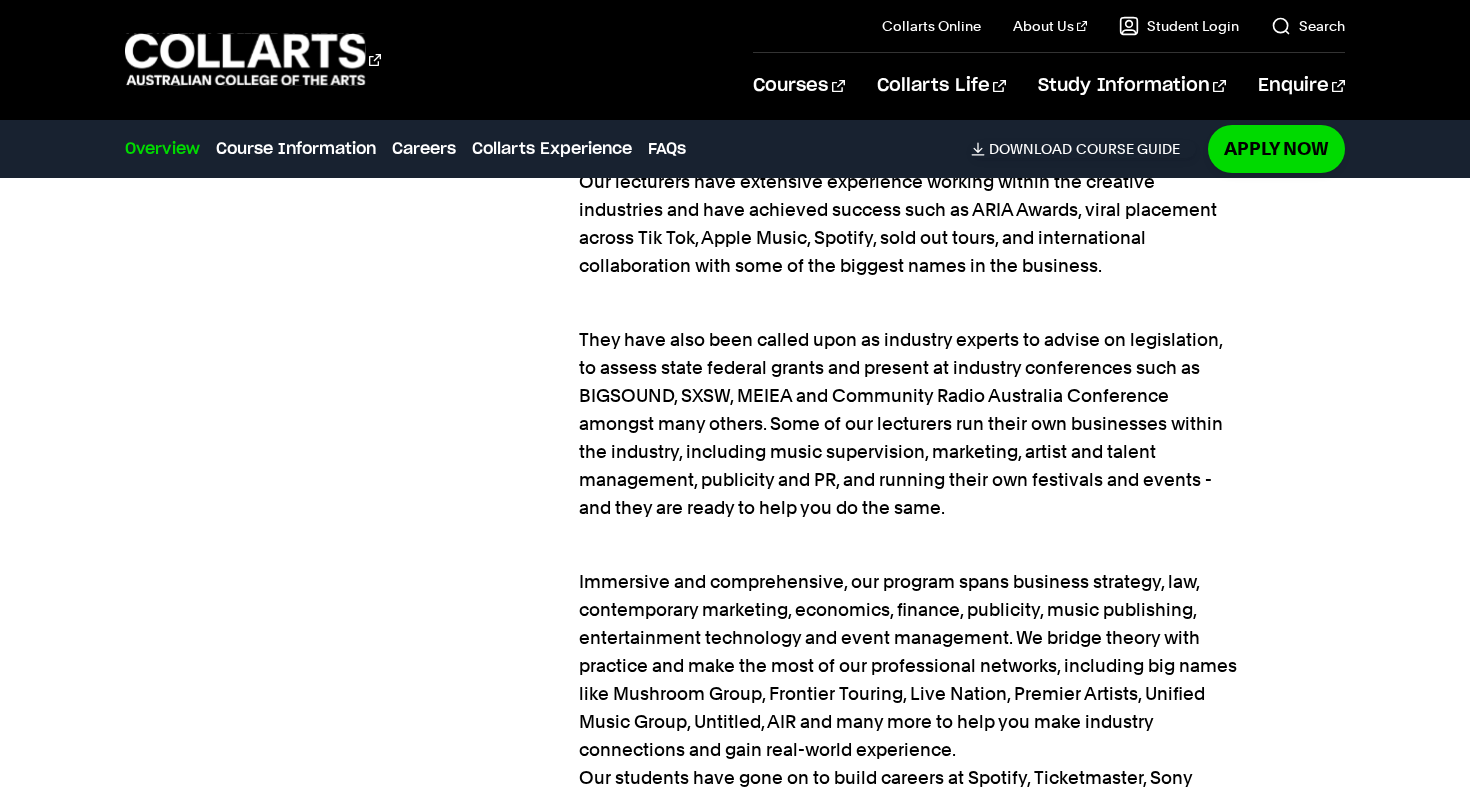 scroll, scrollTop: 1818, scrollLeft: 0, axis: vertical 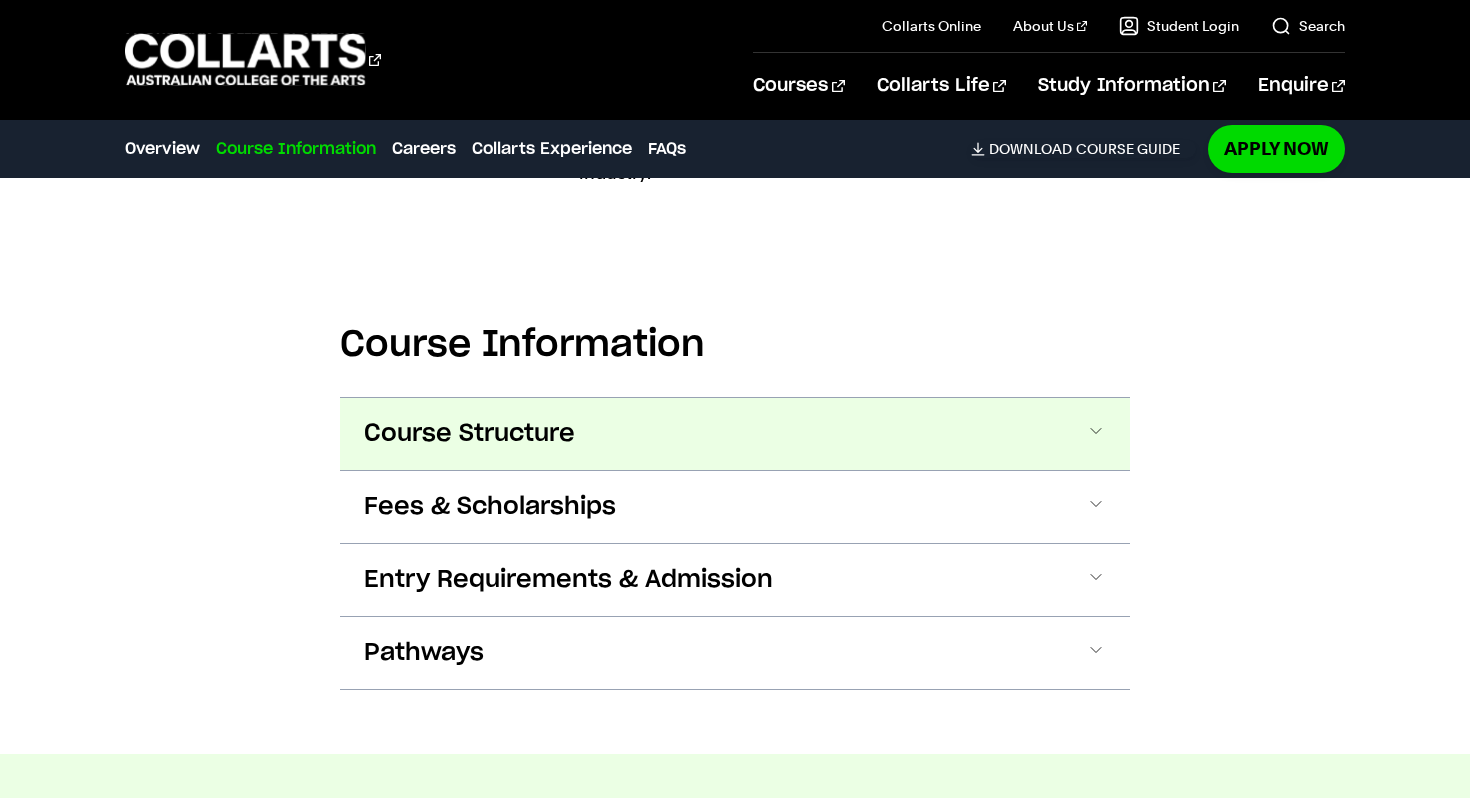 click on "Course Structure" at bounding box center (735, 434) 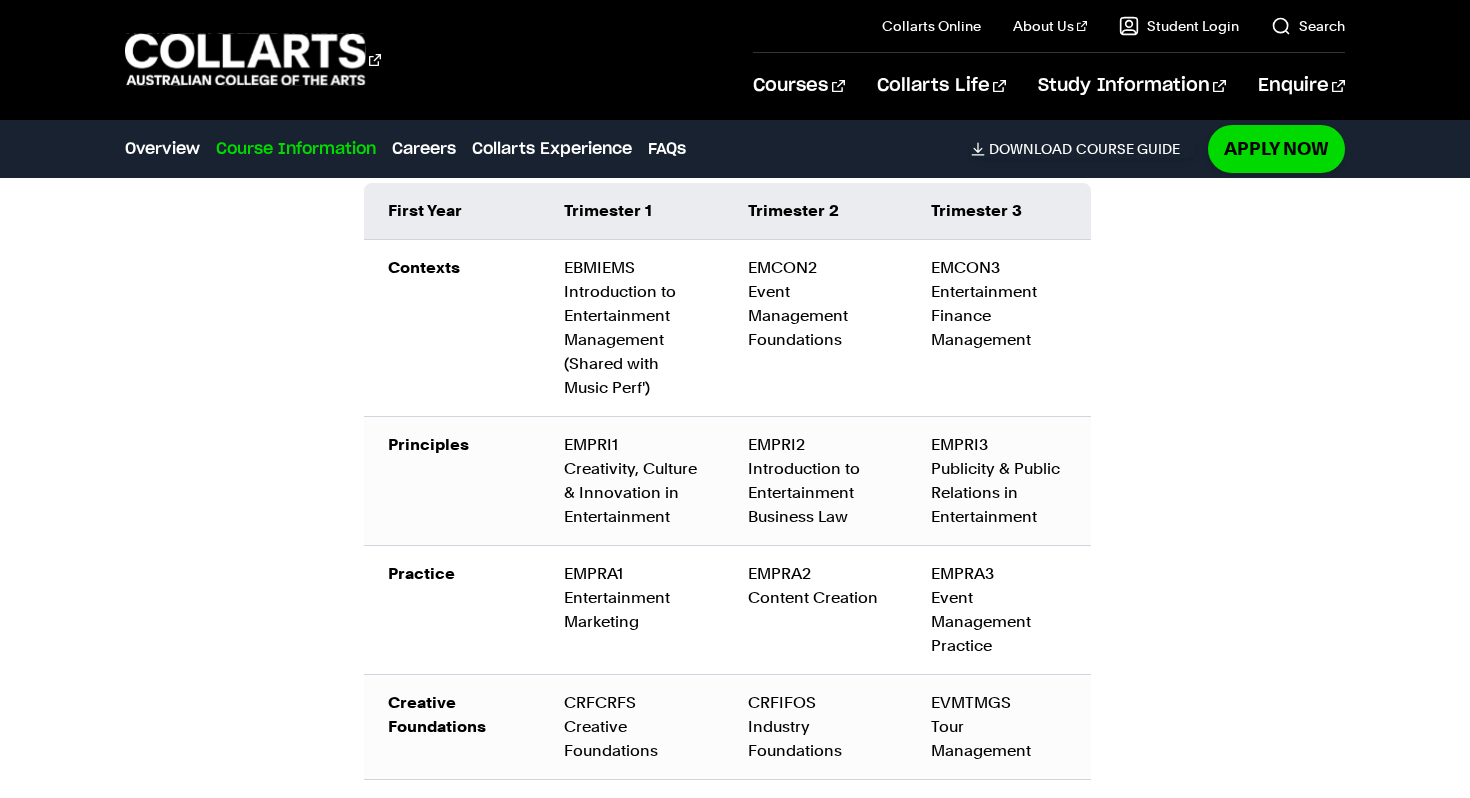 scroll, scrollTop: 3231, scrollLeft: 0, axis: vertical 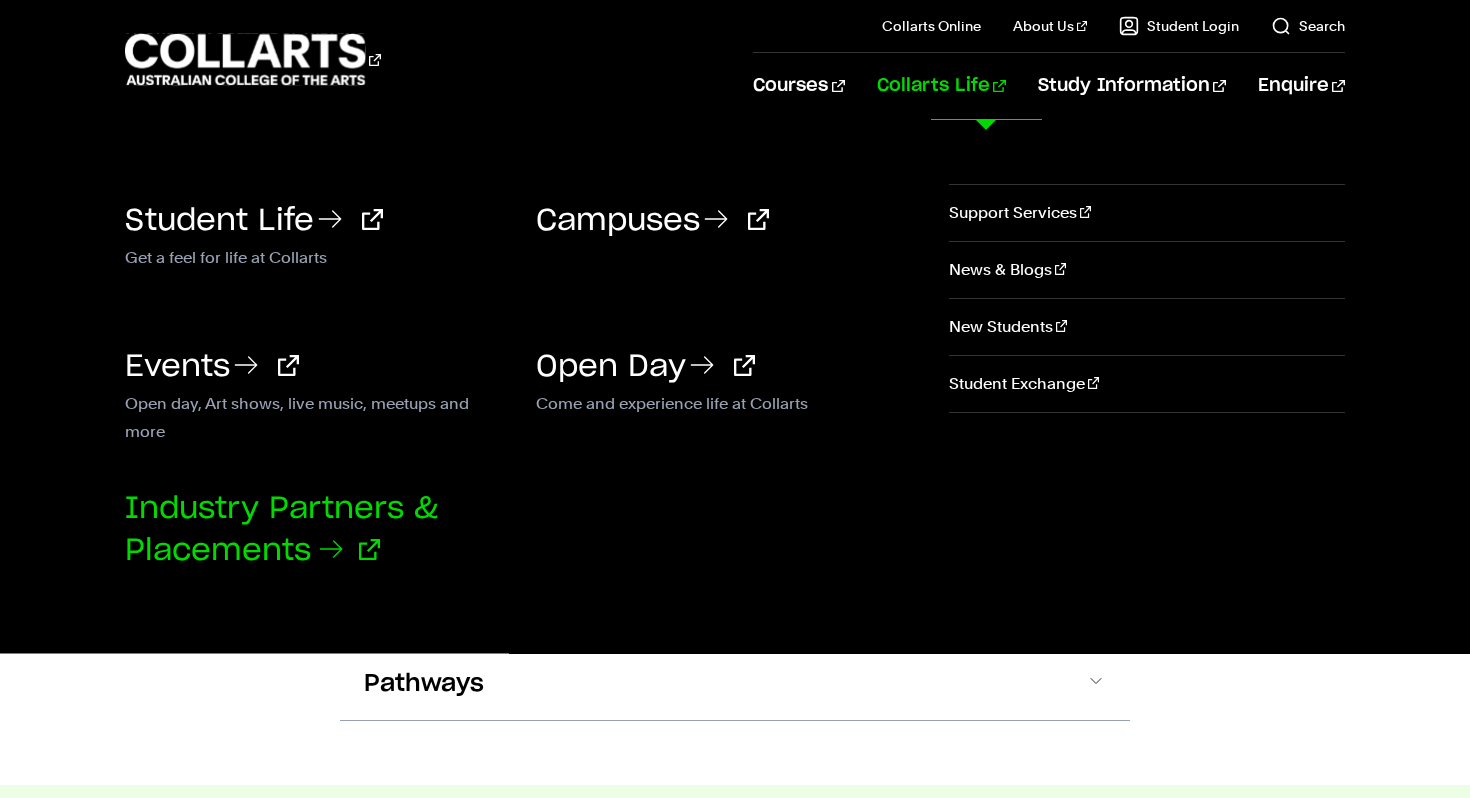 click on "Industry Partners & Placements" at bounding box center (281, 530) 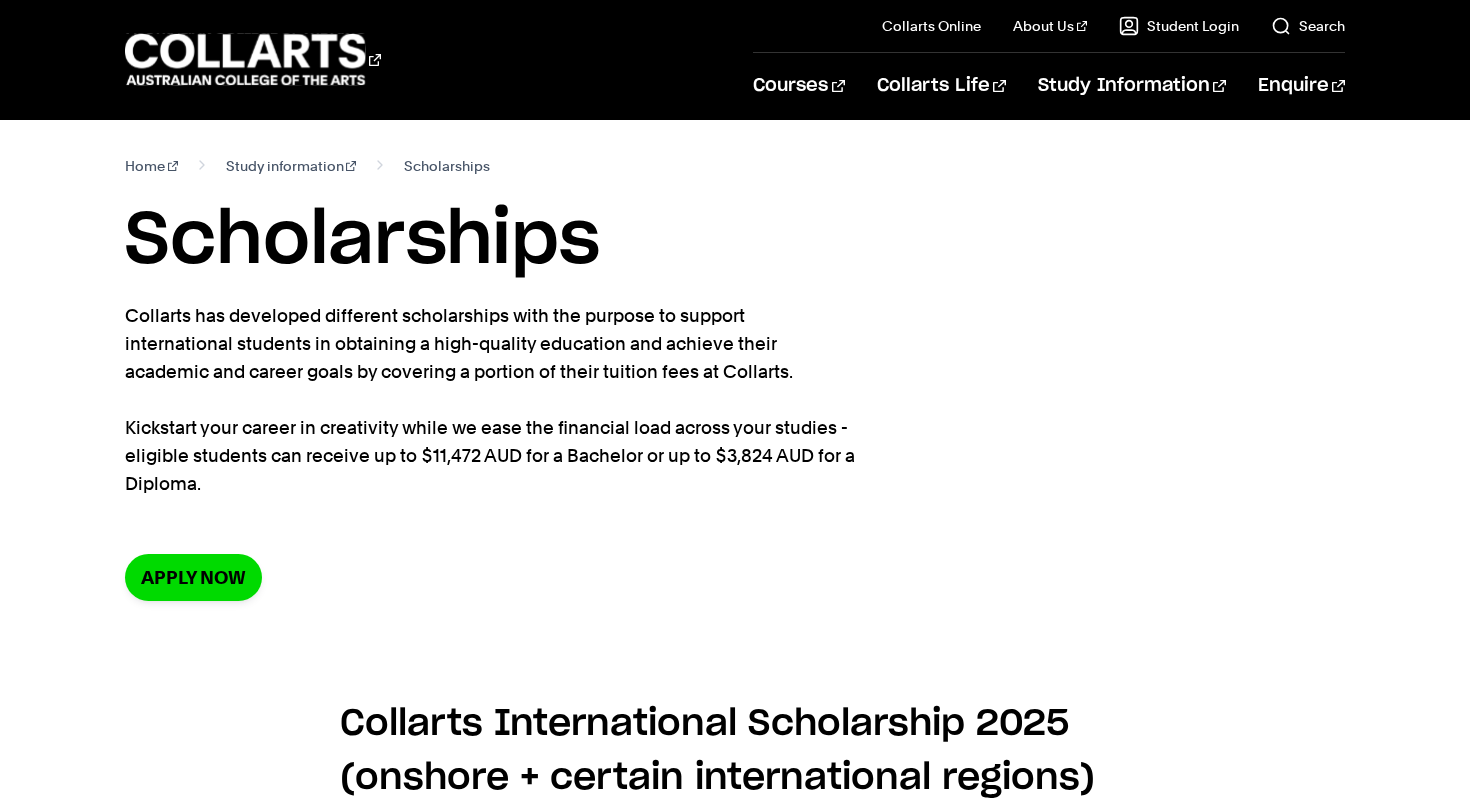 scroll, scrollTop: 0, scrollLeft: 0, axis: both 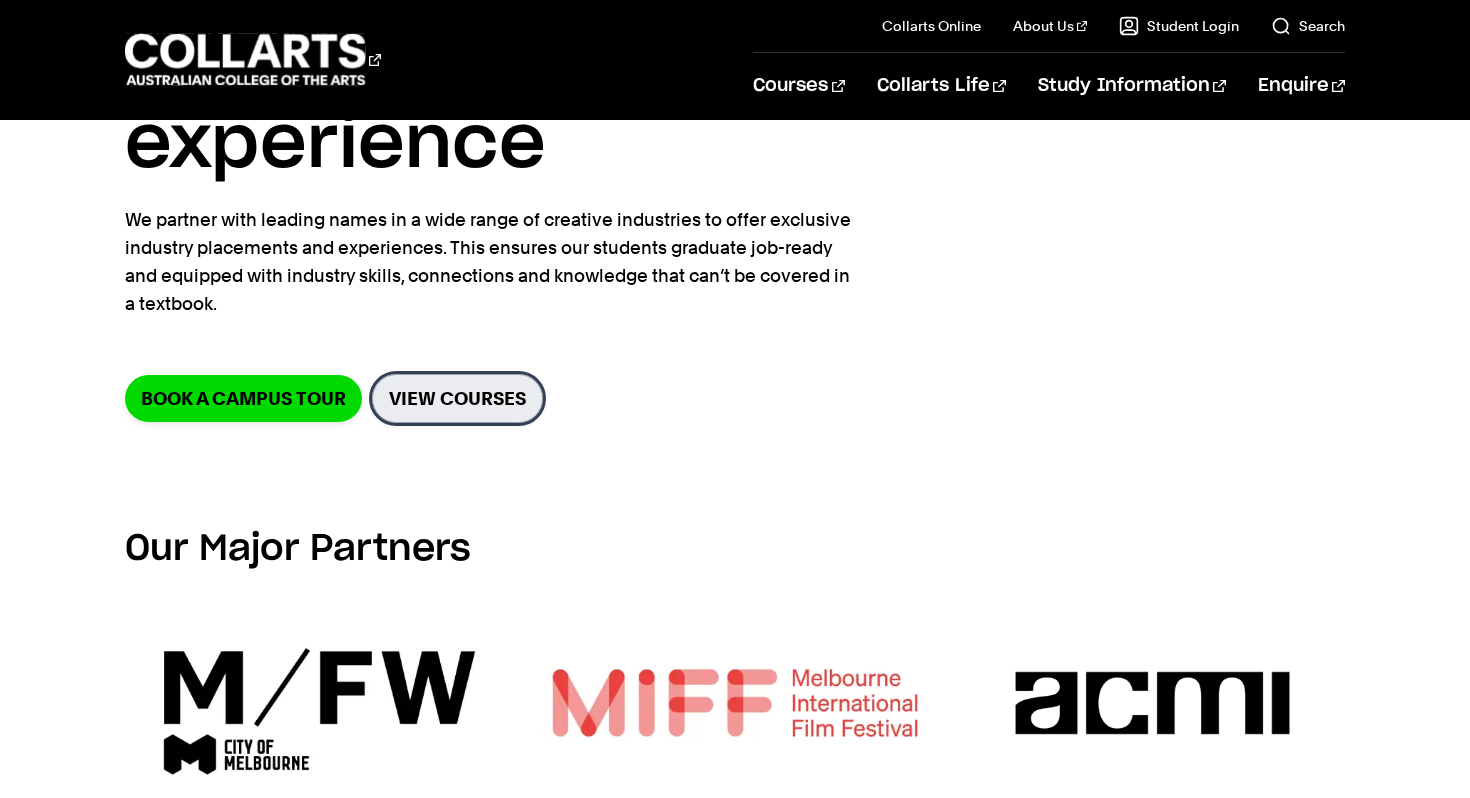 click on "View Courses" at bounding box center (457, 398) 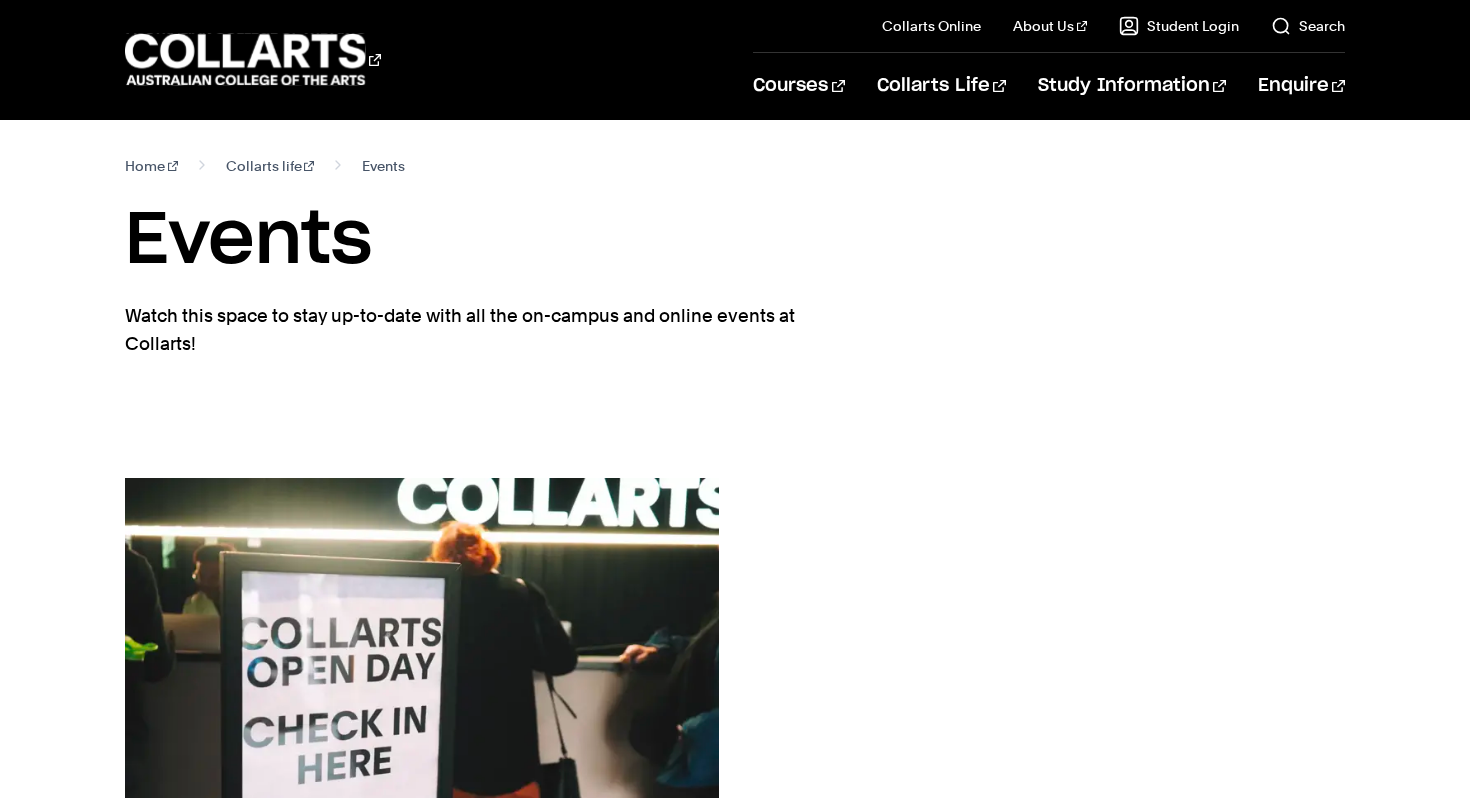 scroll, scrollTop: 0, scrollLeft: 0, axis: both 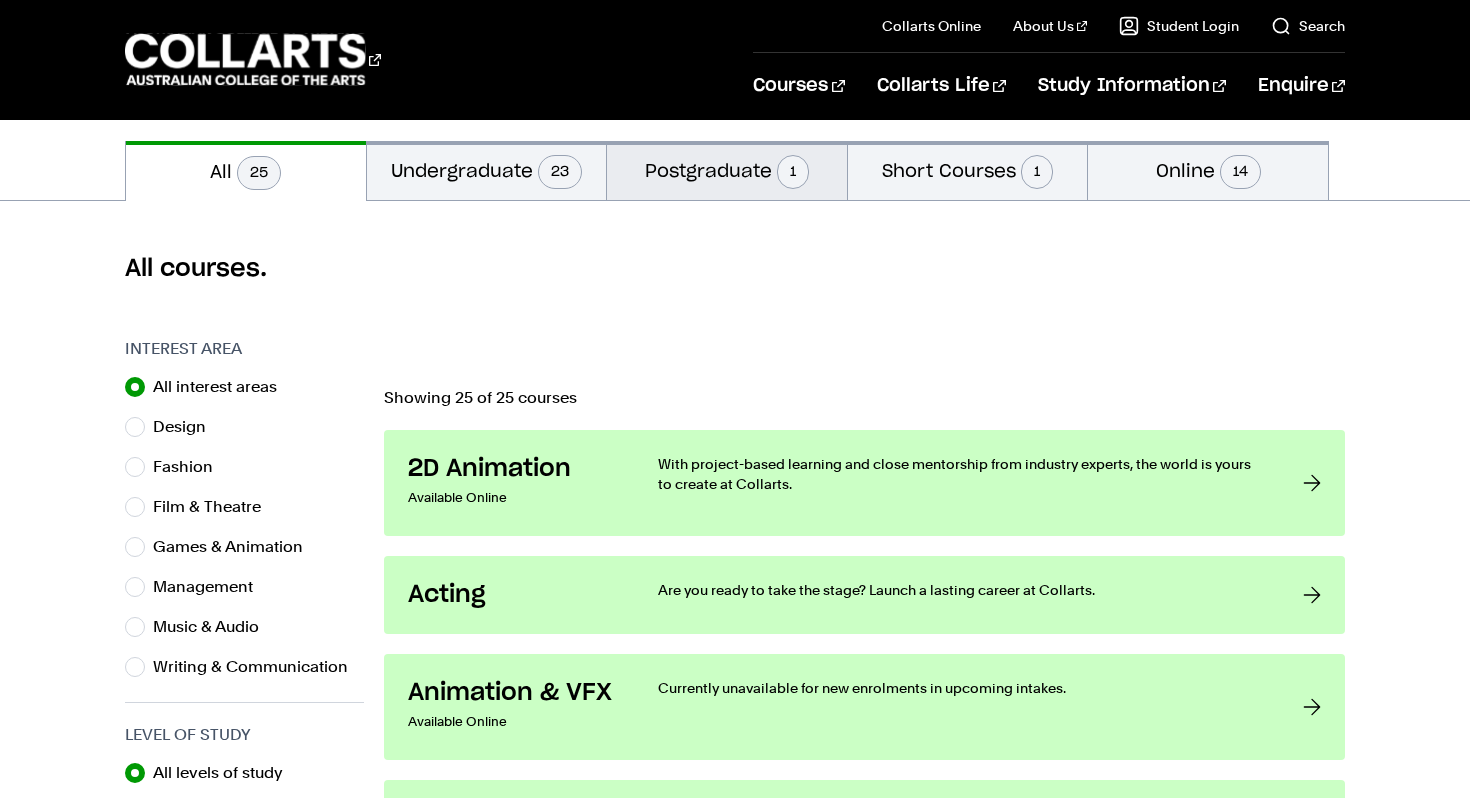 click on "Postgraduate  1" at bounding box center [727, 170] 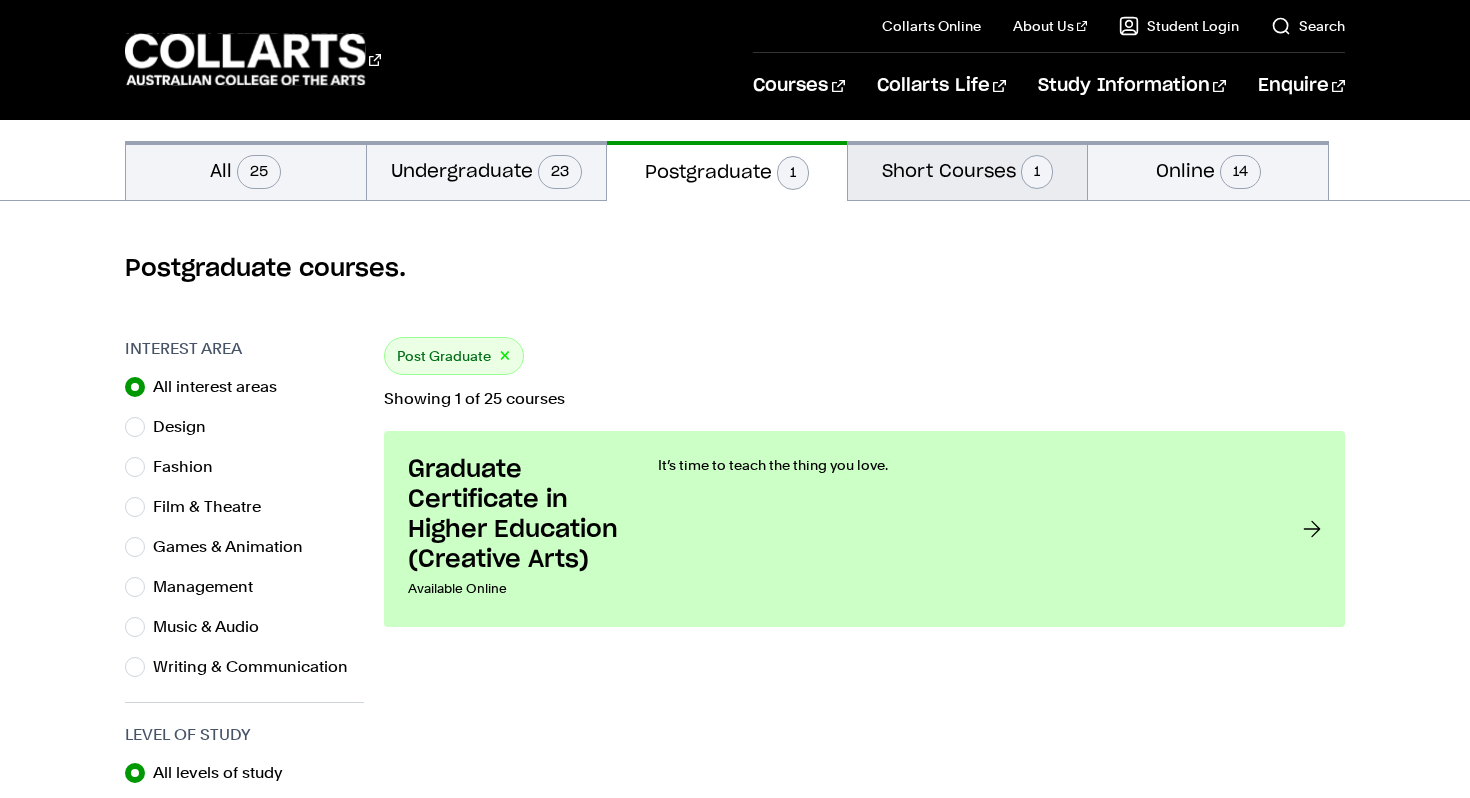 click on "Short Courses  1" at bounding box center [968, 170] 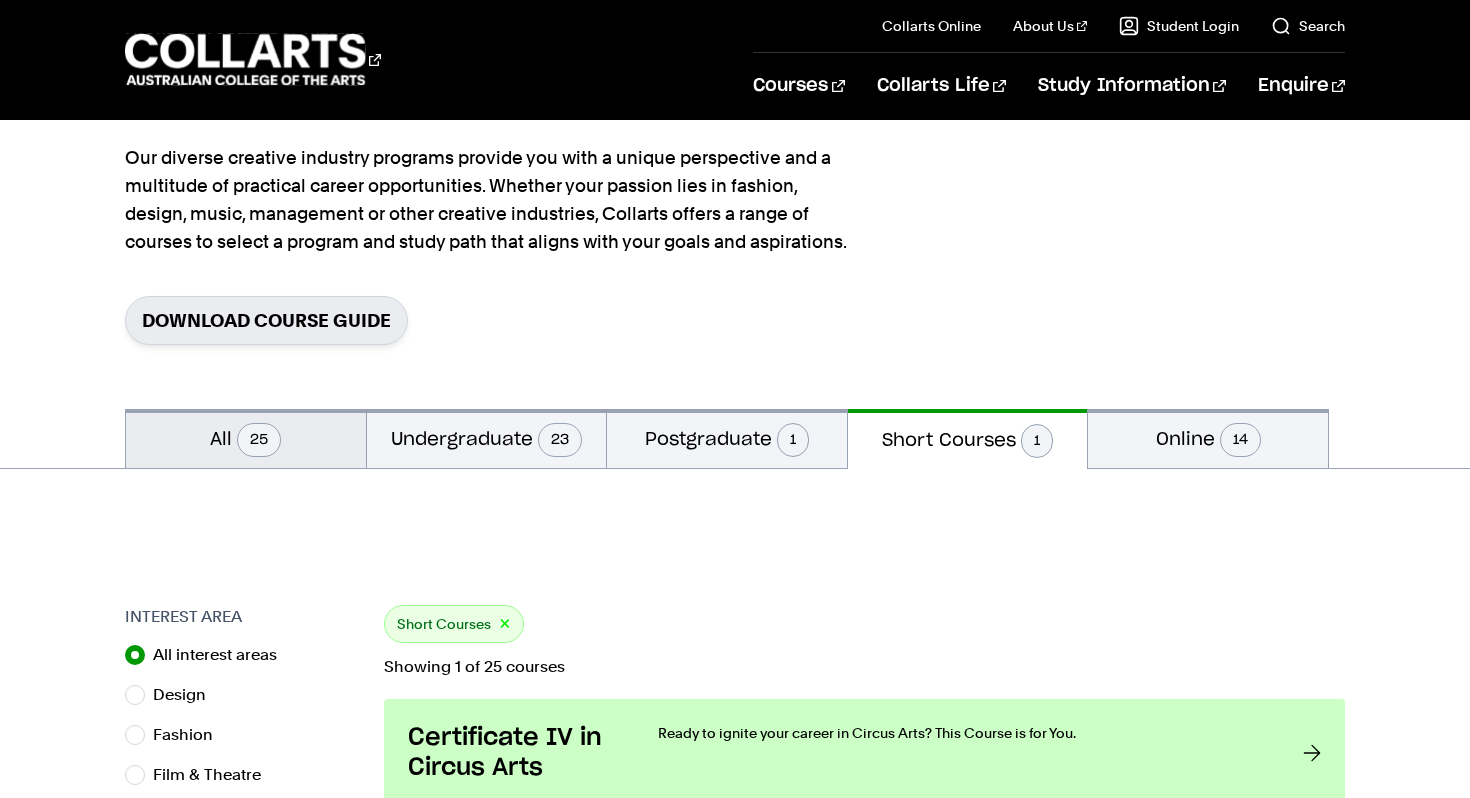 scroll, scrollTop: 0, scrollLeft: 0, axis: both 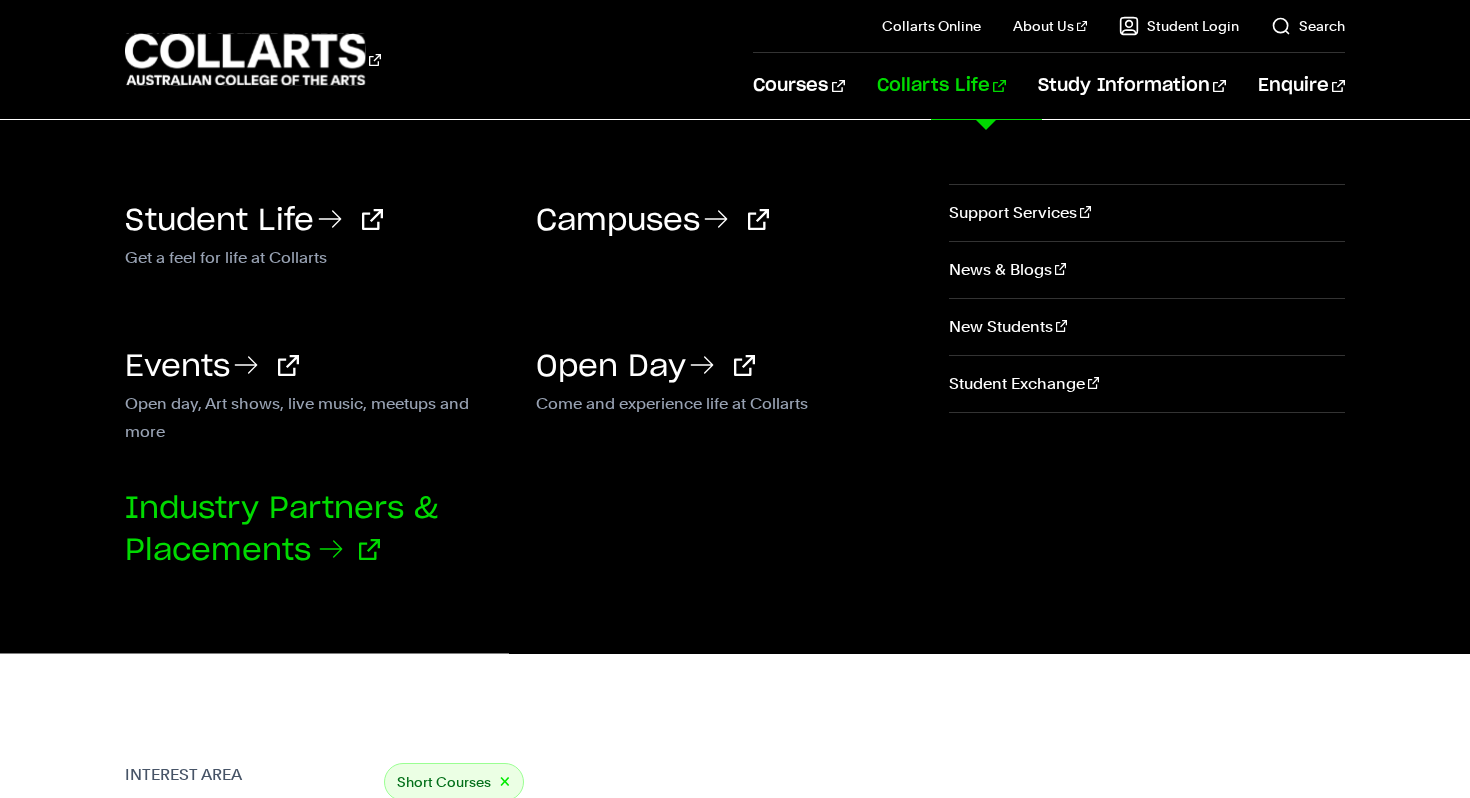 click on "Industry Partners & Placements" at bounding box center (281, 530) 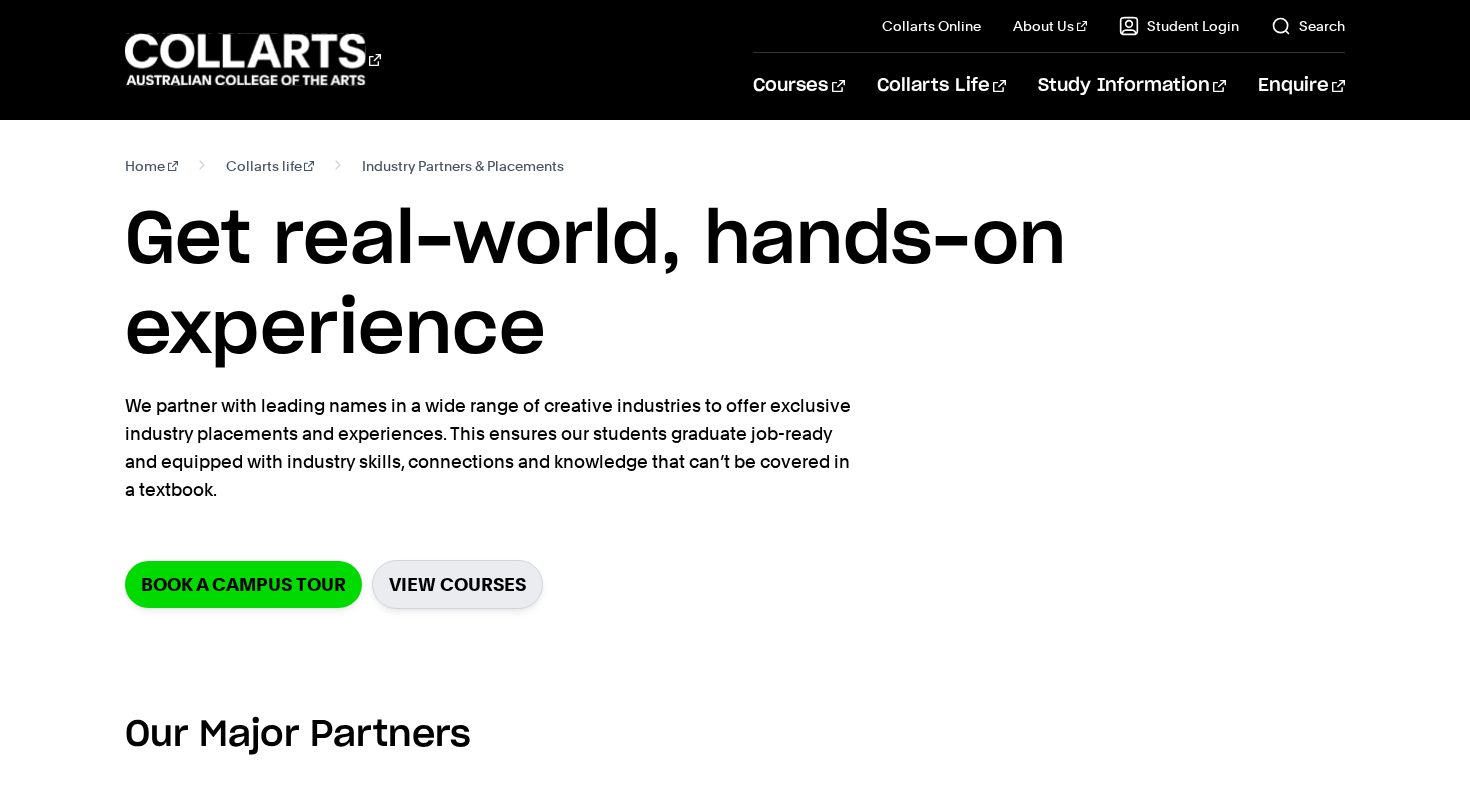 scroll, scrollTop: 0, scrollLeft: 0, axis: both 